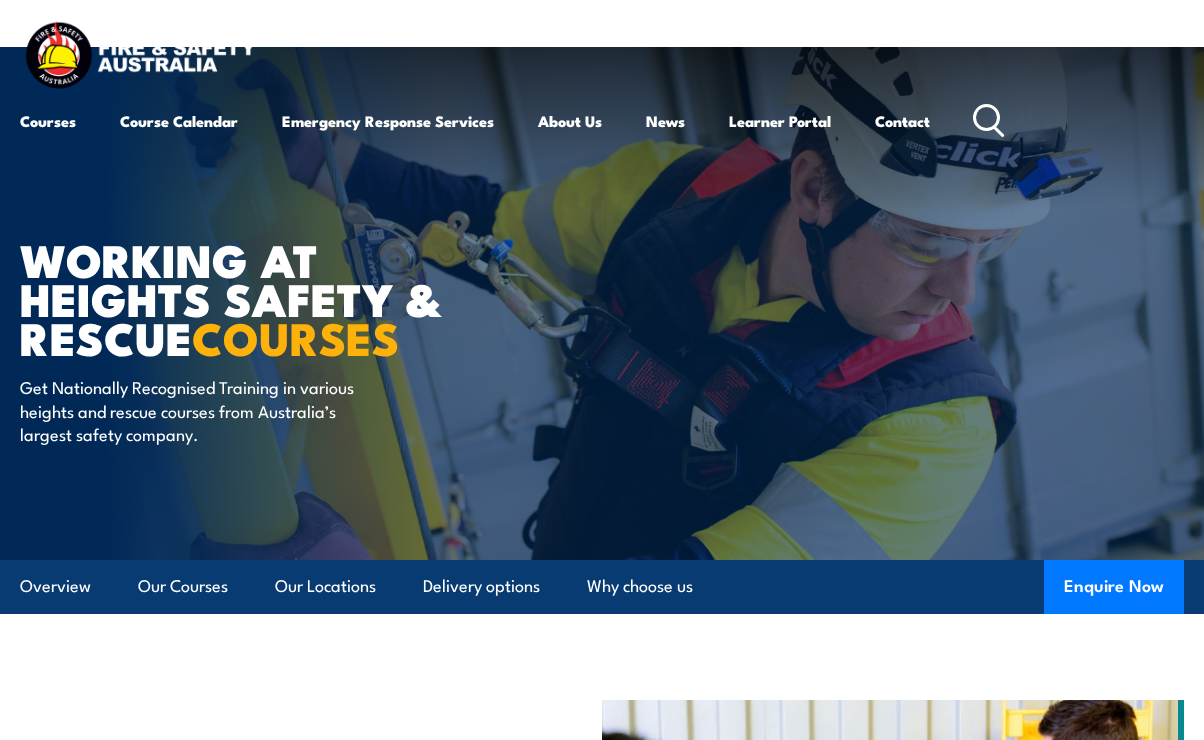 scroll, scrollTop: 1732, scrollLeft: 0, axis: vertical 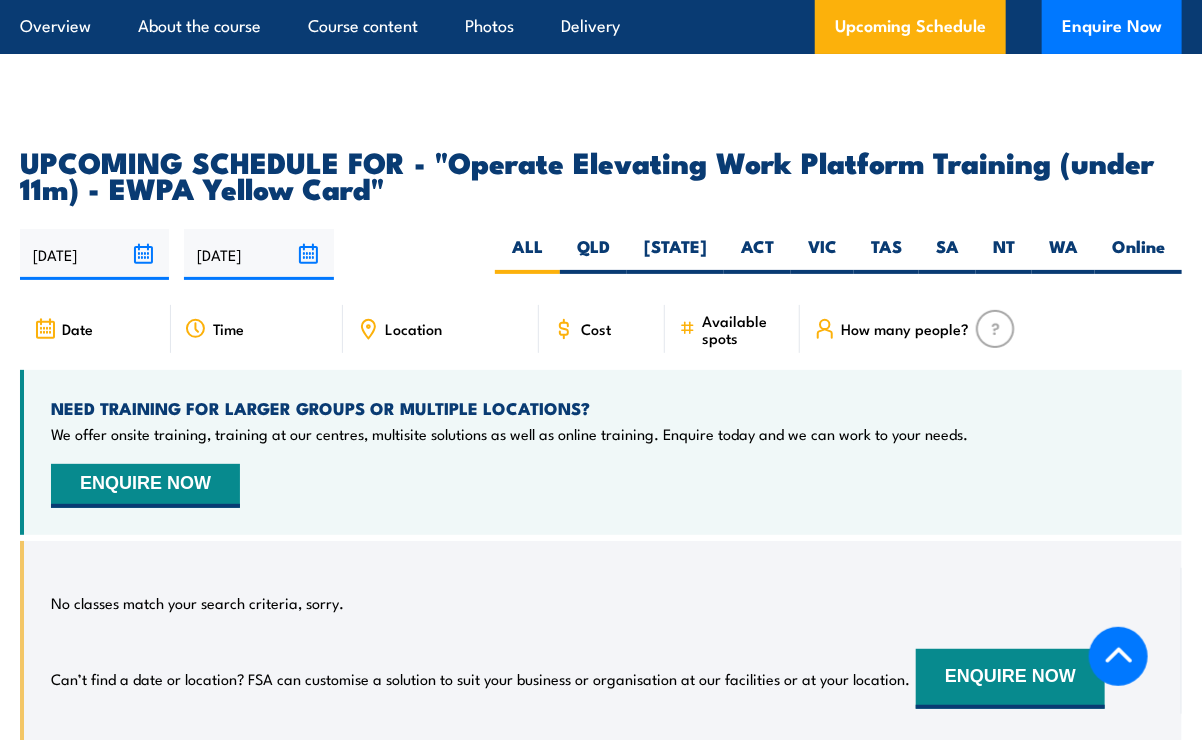 click on "Cost" at bounding box center (601, 329) 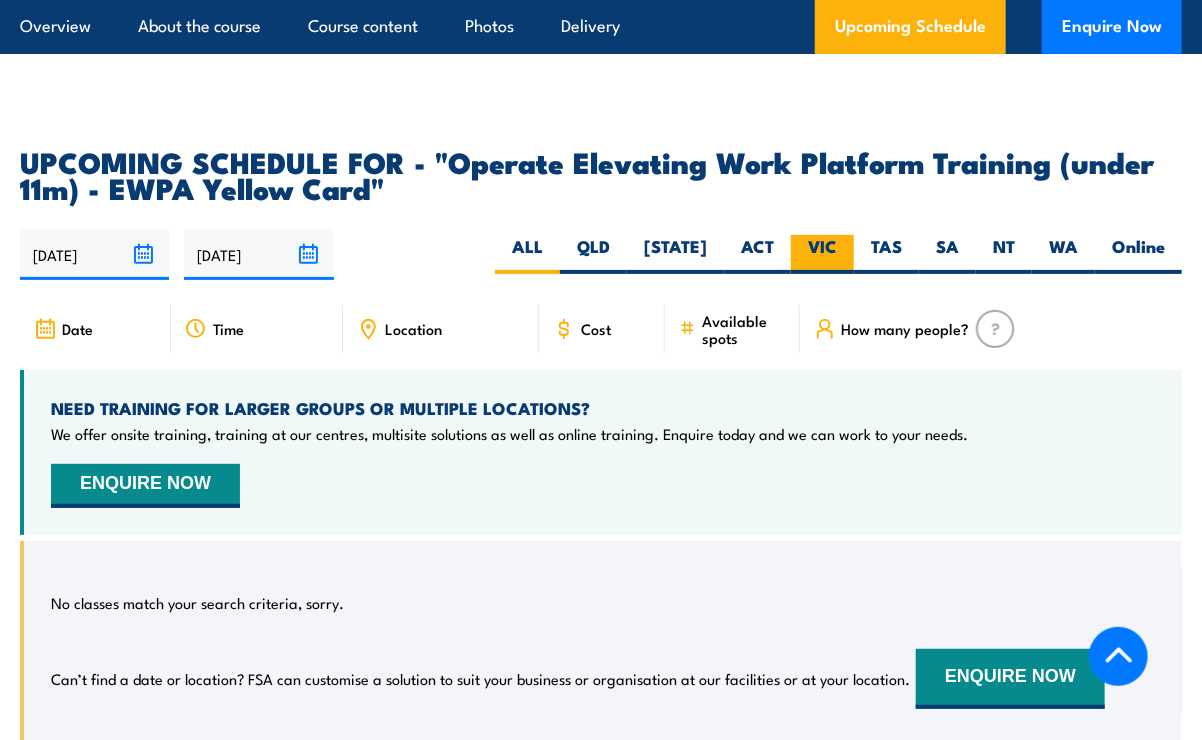 click on "VIC" at bounding box center (822, 254) 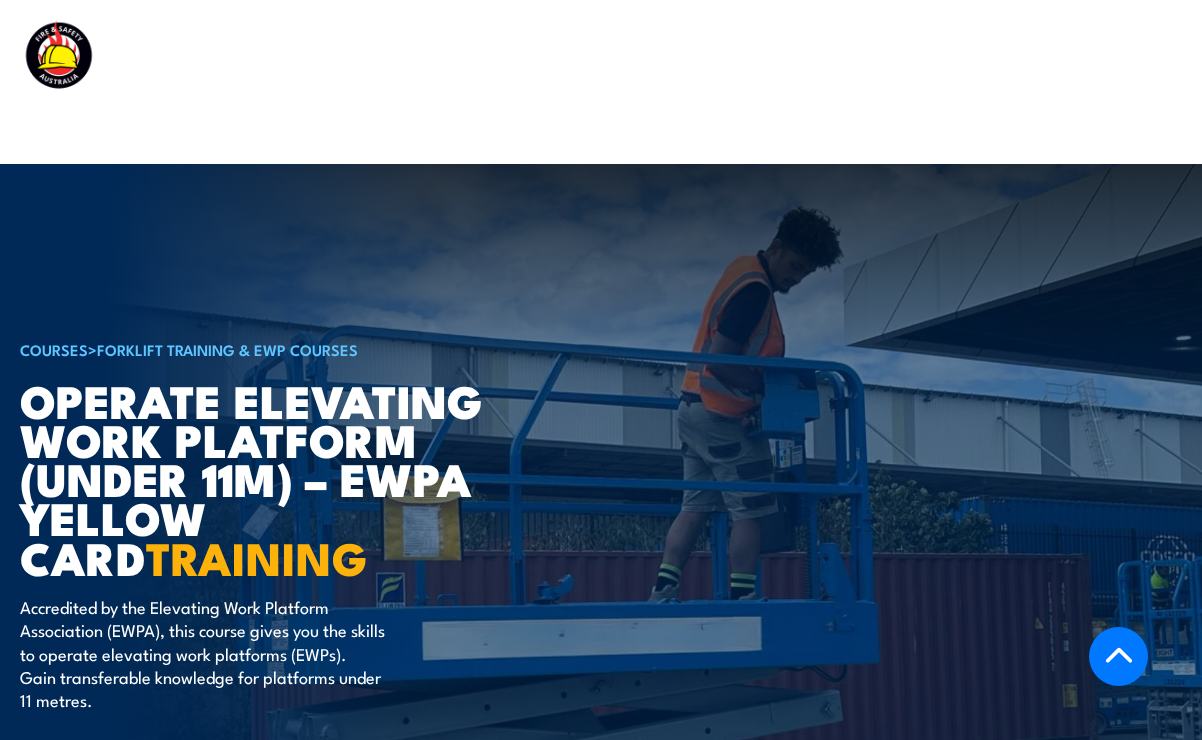 scroll, scrollTop: 1667, scrollLeft: 0, axis: vertical 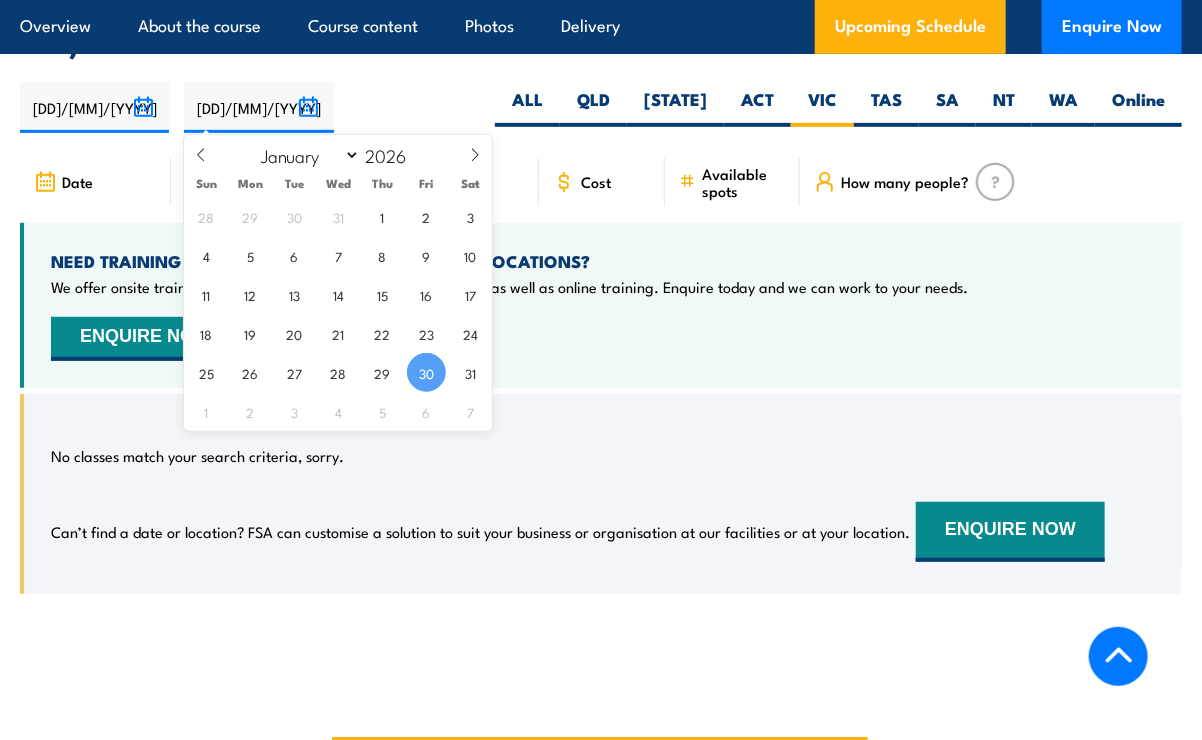 click on "[DATE]" at bounding box center (258, 107) 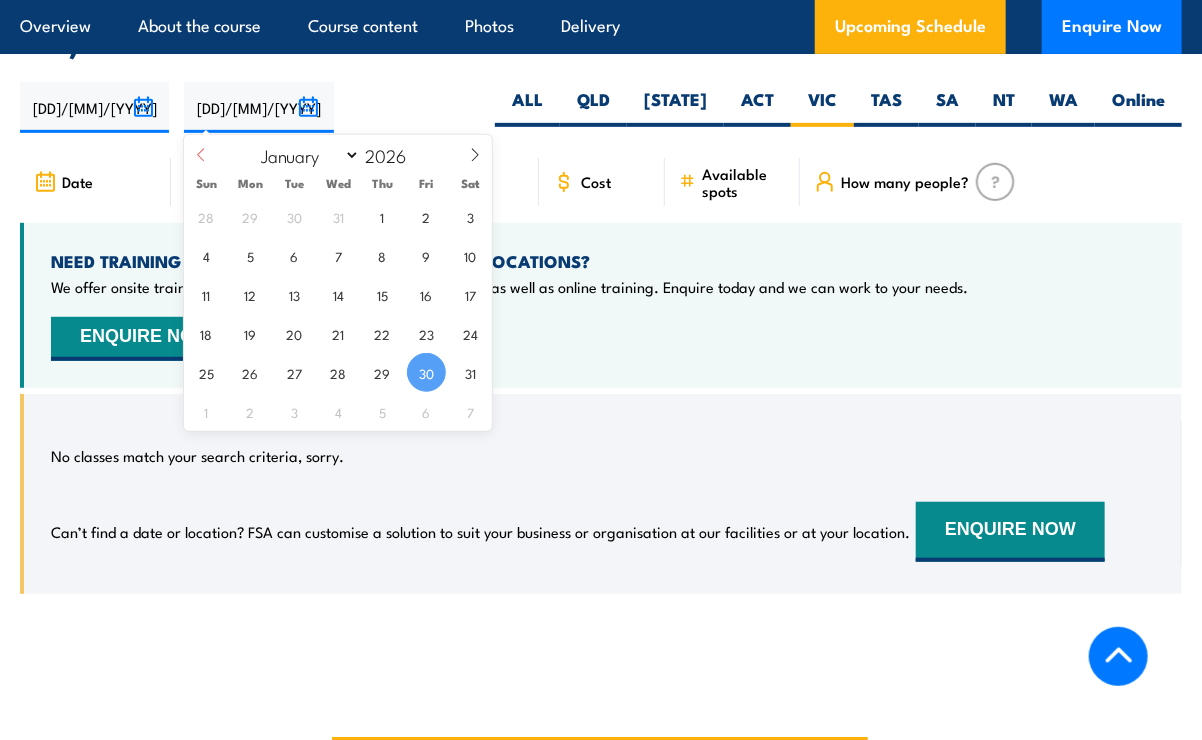 click 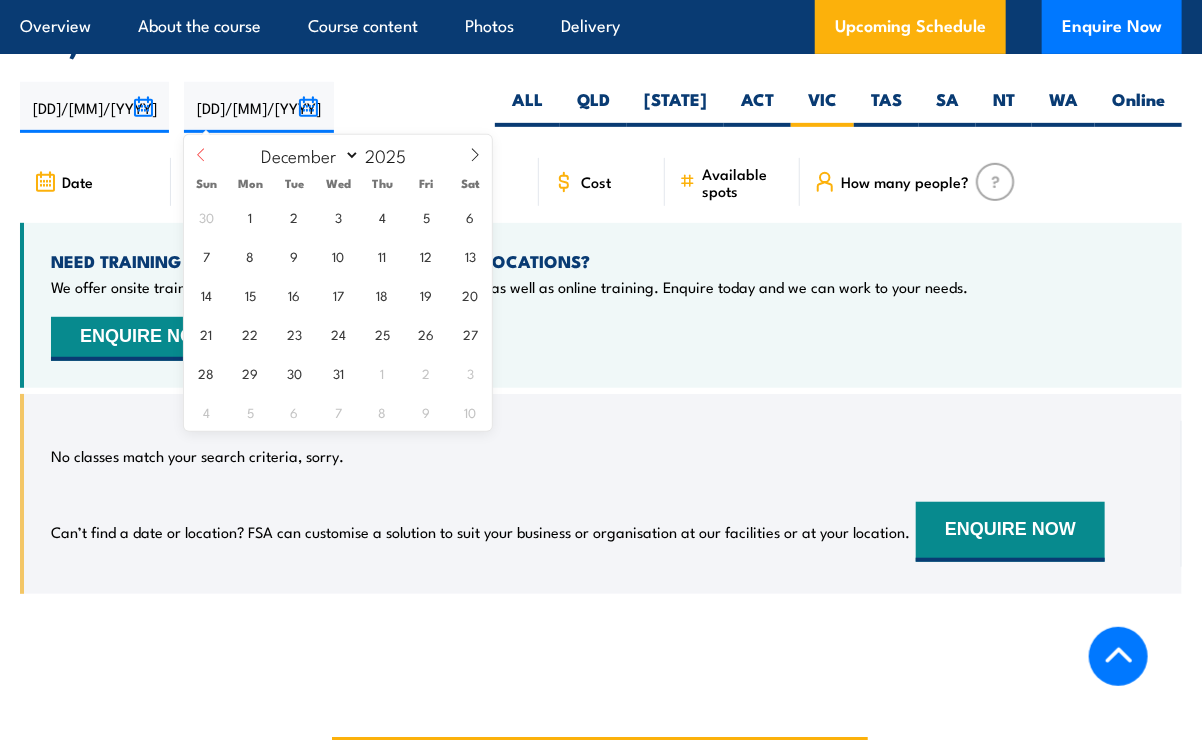 click 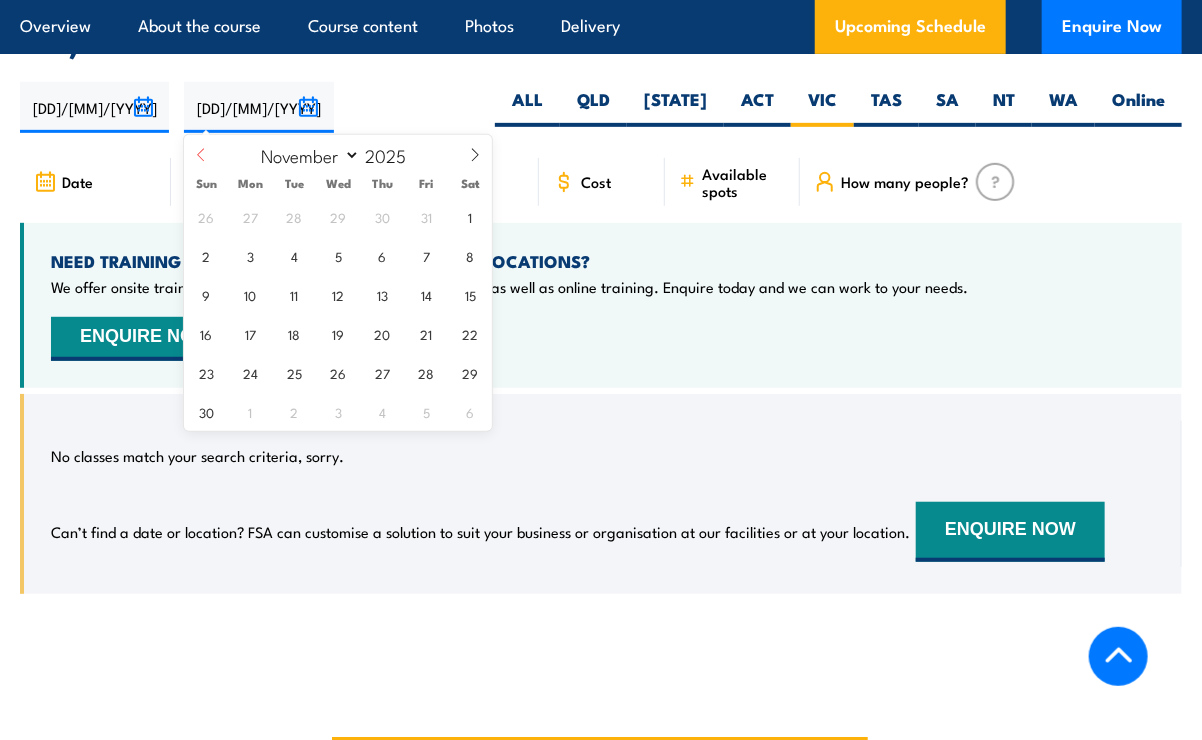 click 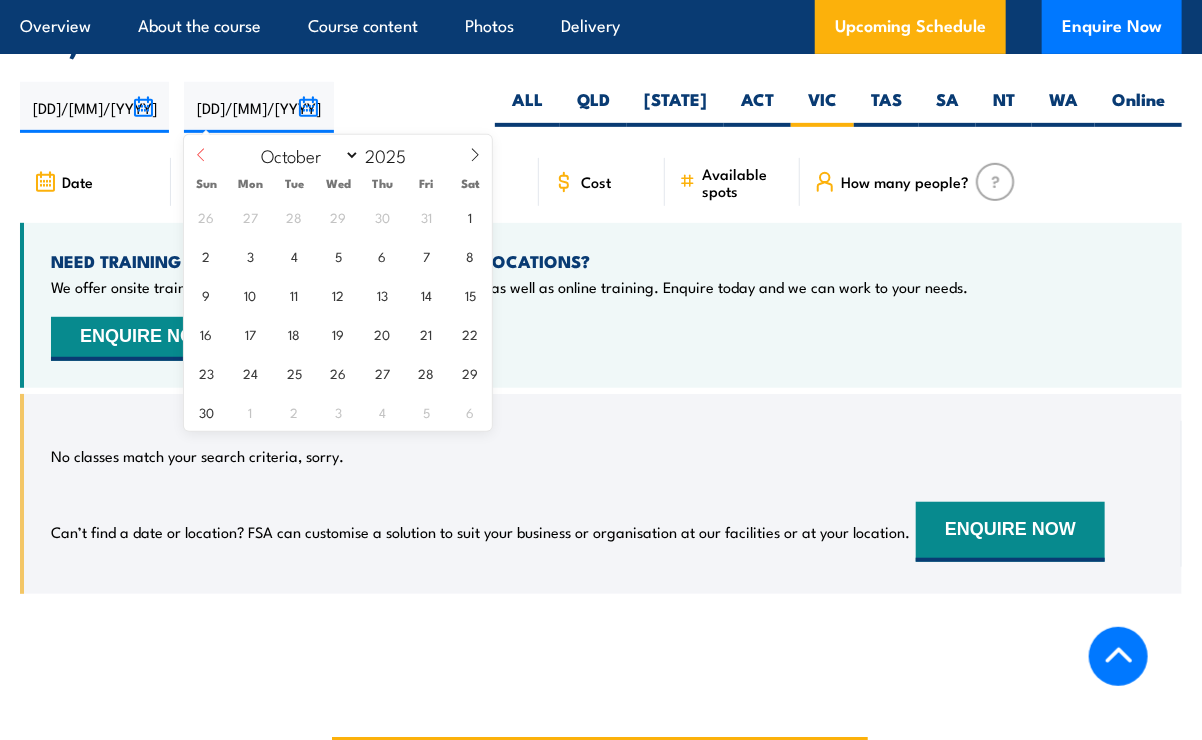 click 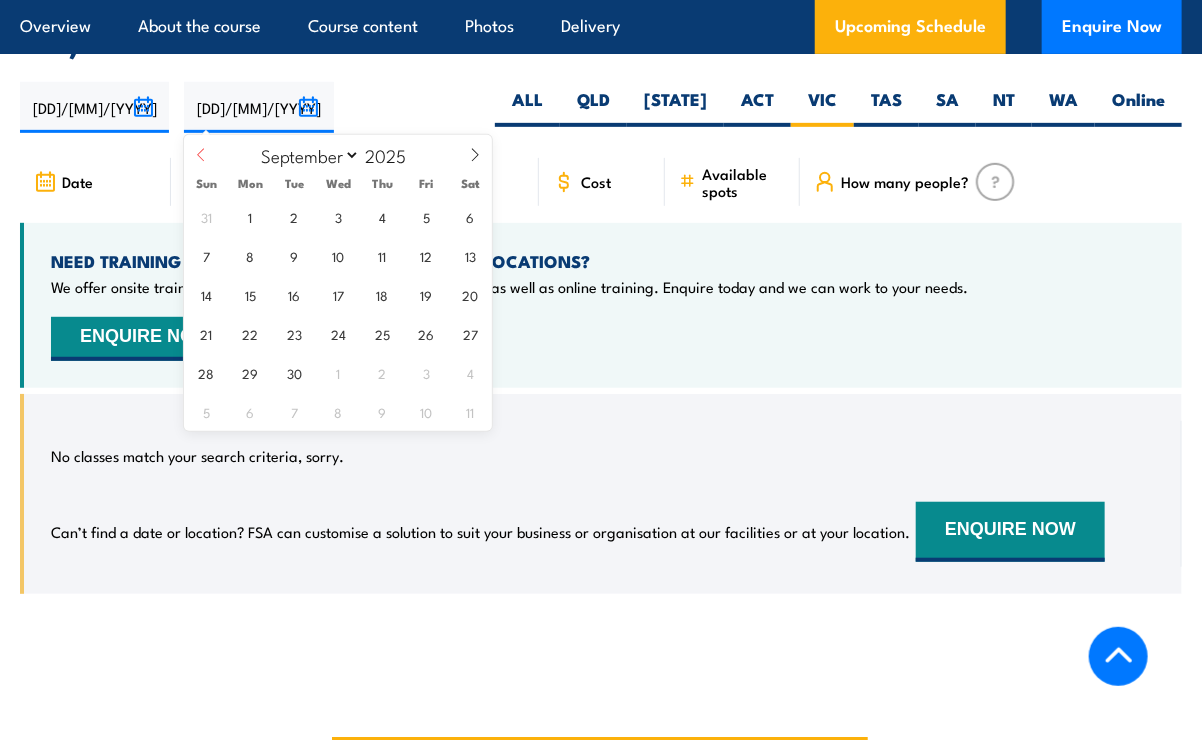 click 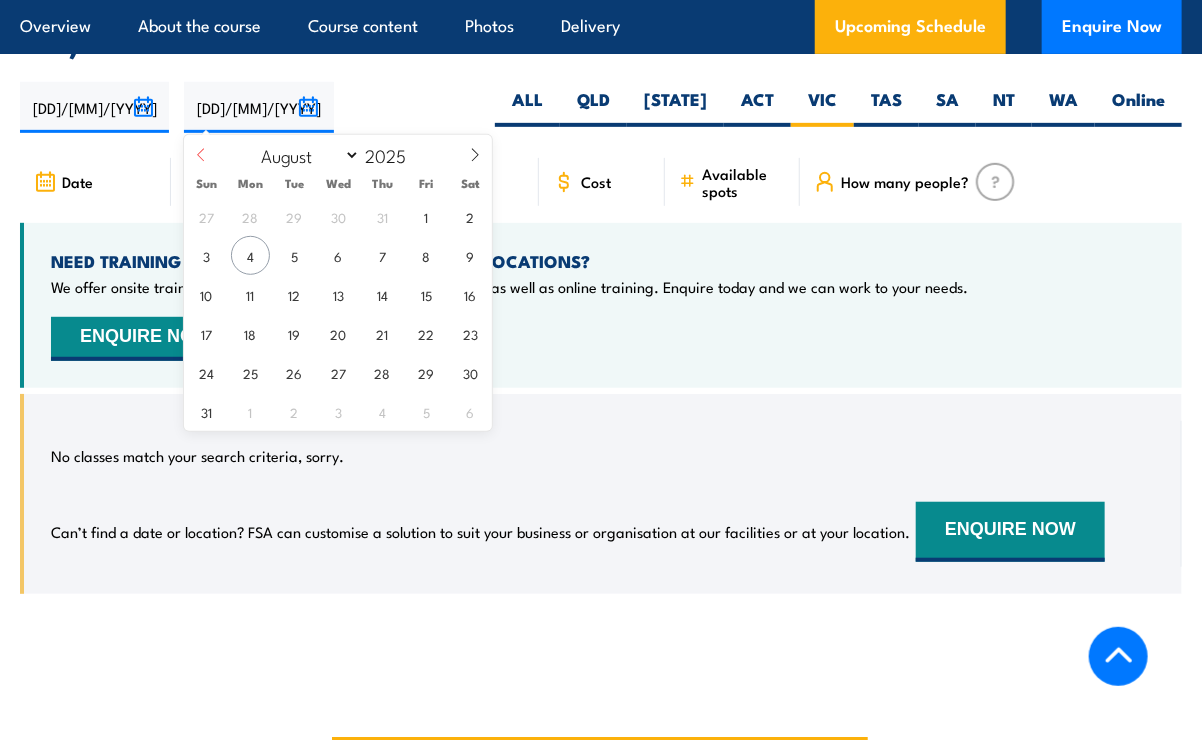 click 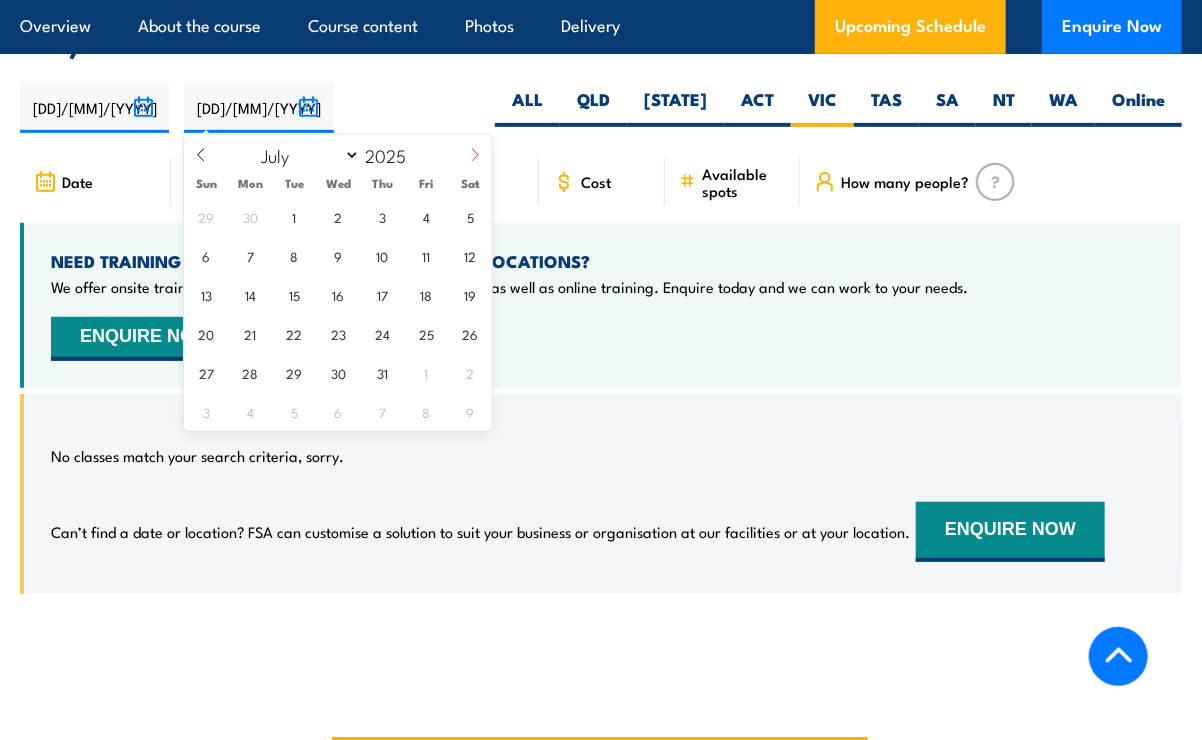 click at bounding box center (475, 162) 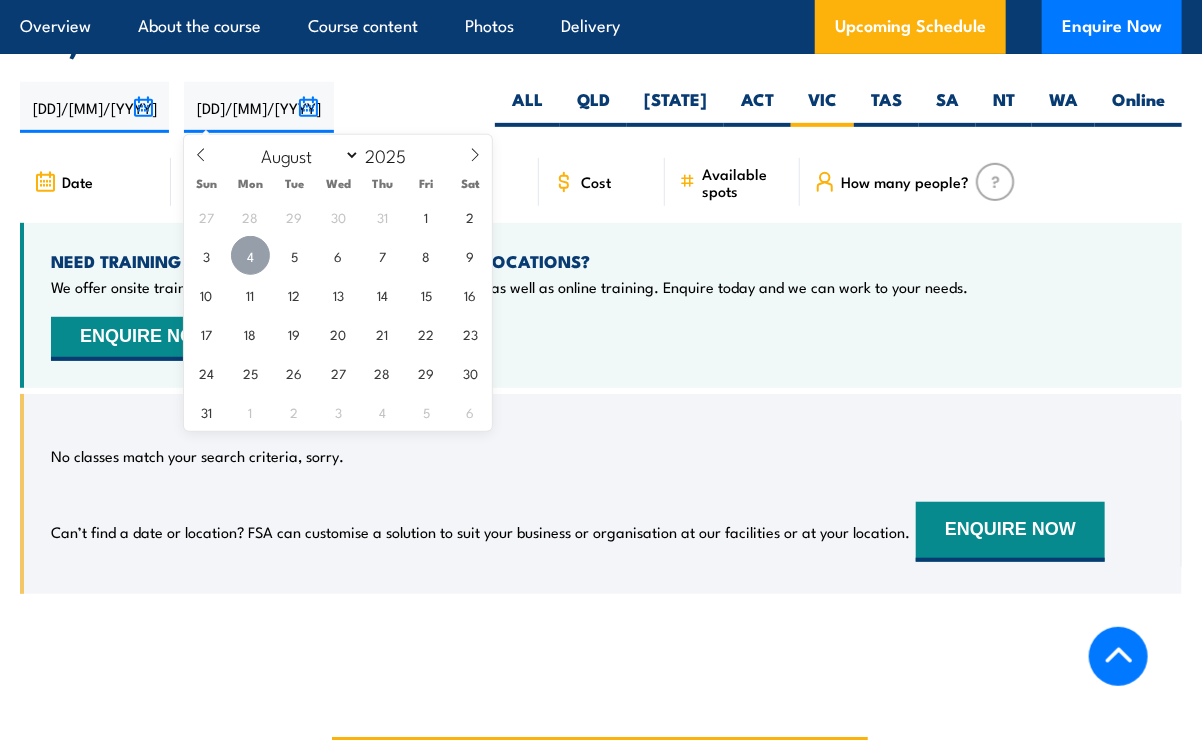 click on "4" at bounding box center (250, 255) 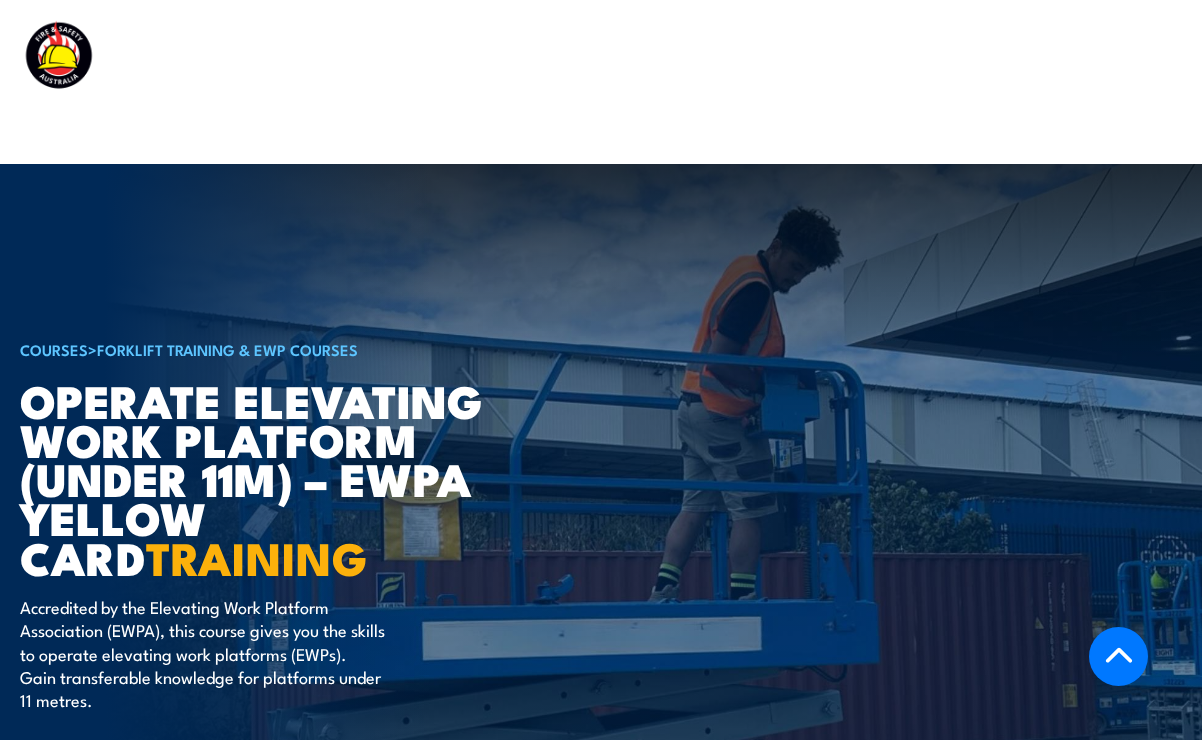 scroll, scrollTop: 1940, scrollLeft: 0, axis: vertical 